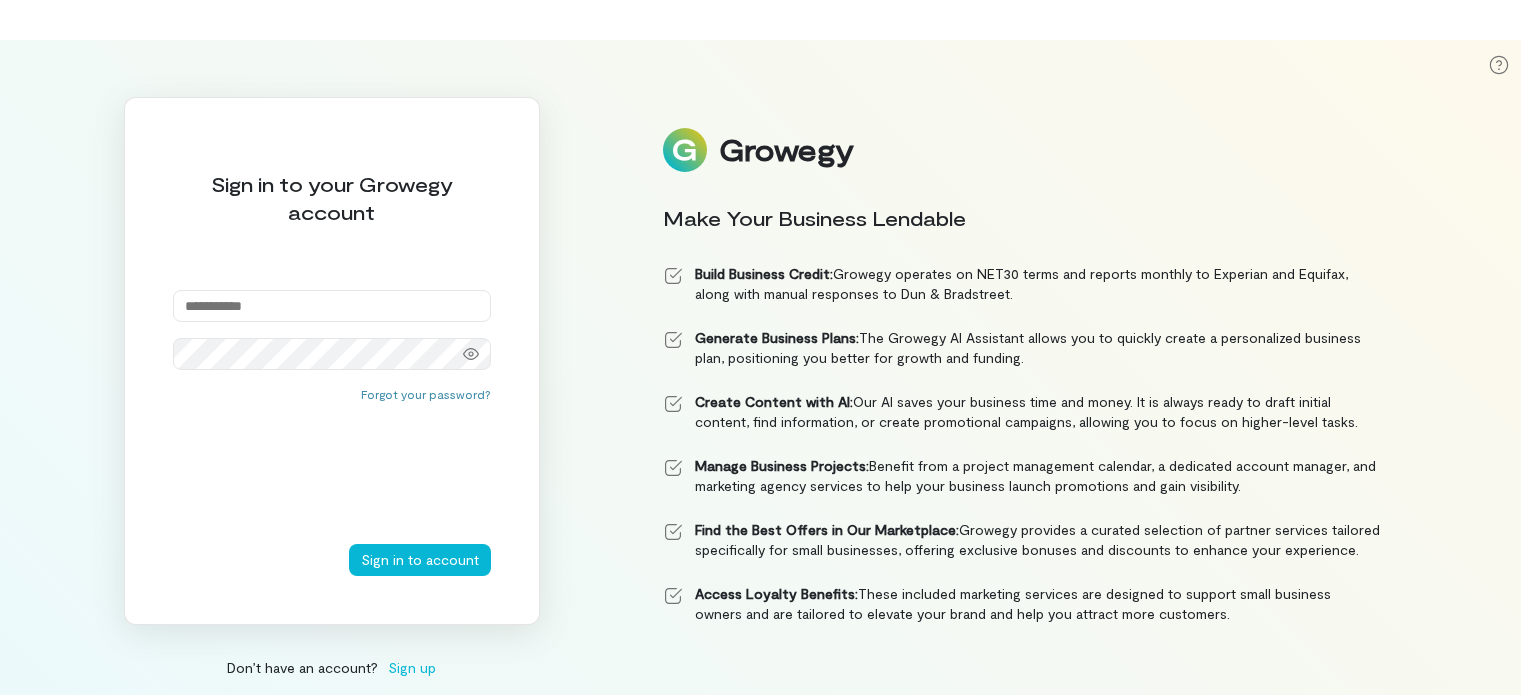 scroll, scrollTop: 0, scrollLeft: 0, axis: both 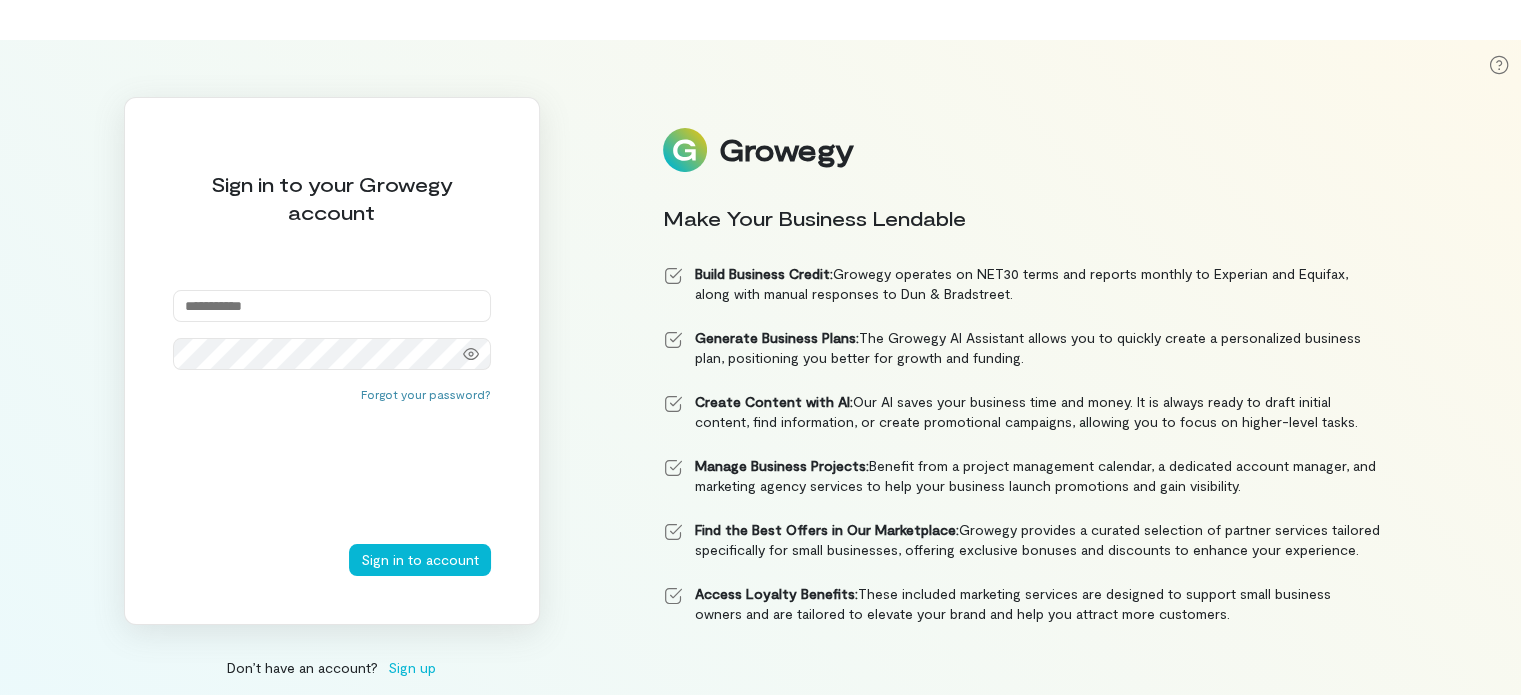 click at bounding box center [332, 306] 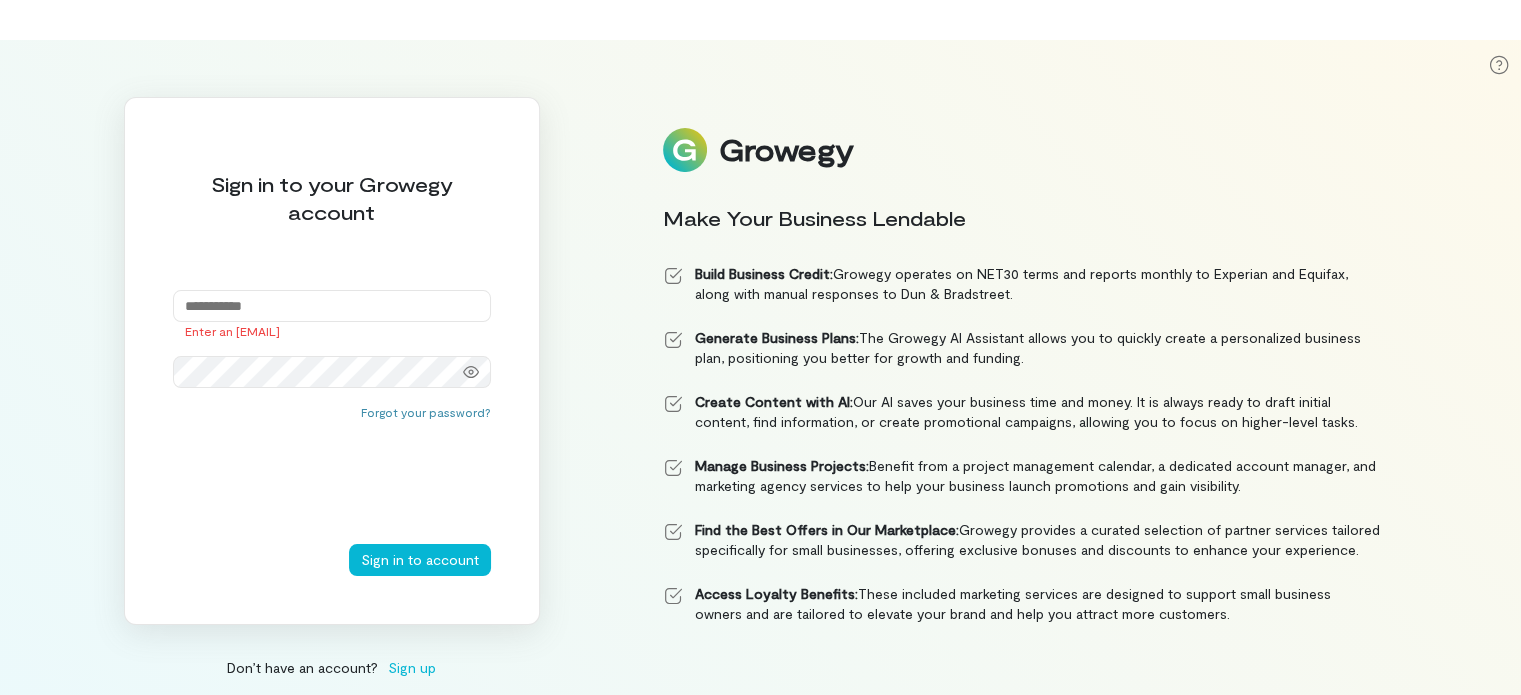 click at bounding box center (332, 306) 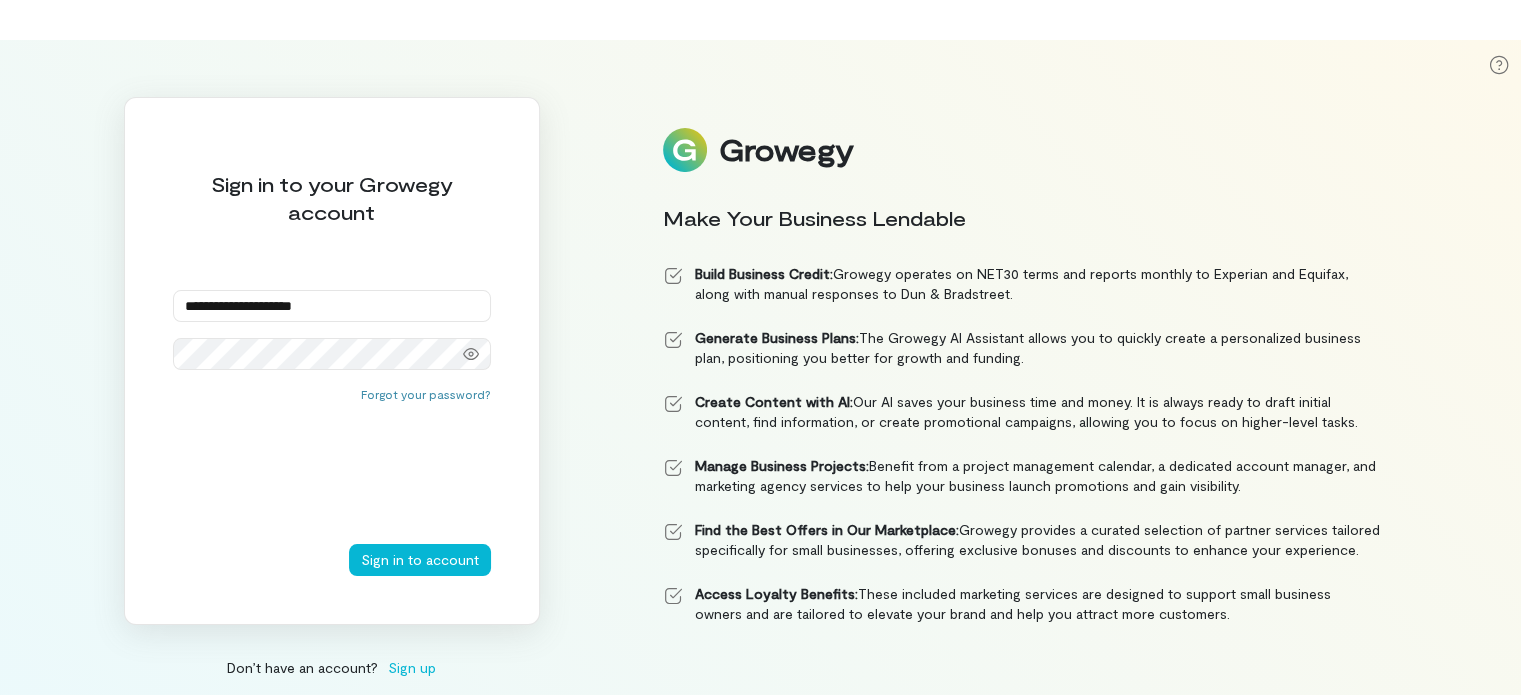 type on "**********" 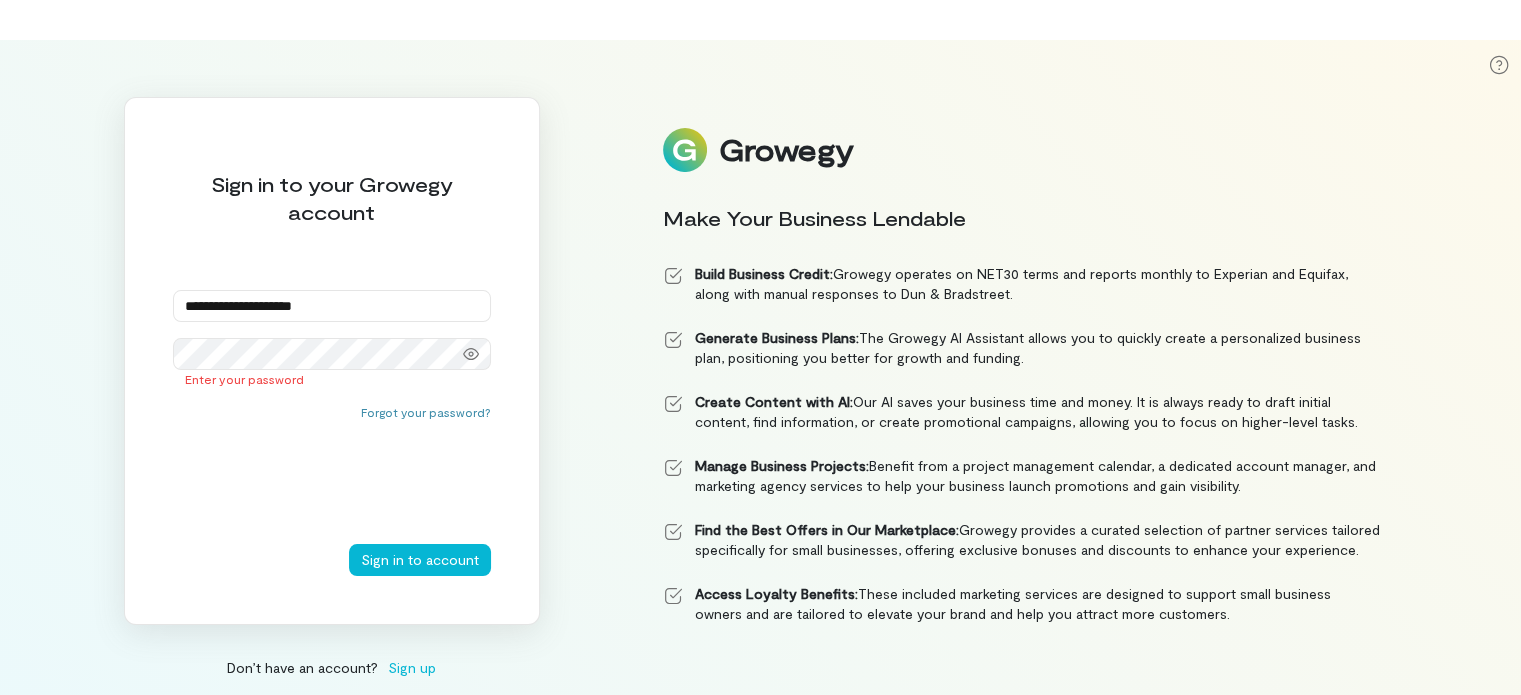 click on "**********" at bounding box center [760, 387] 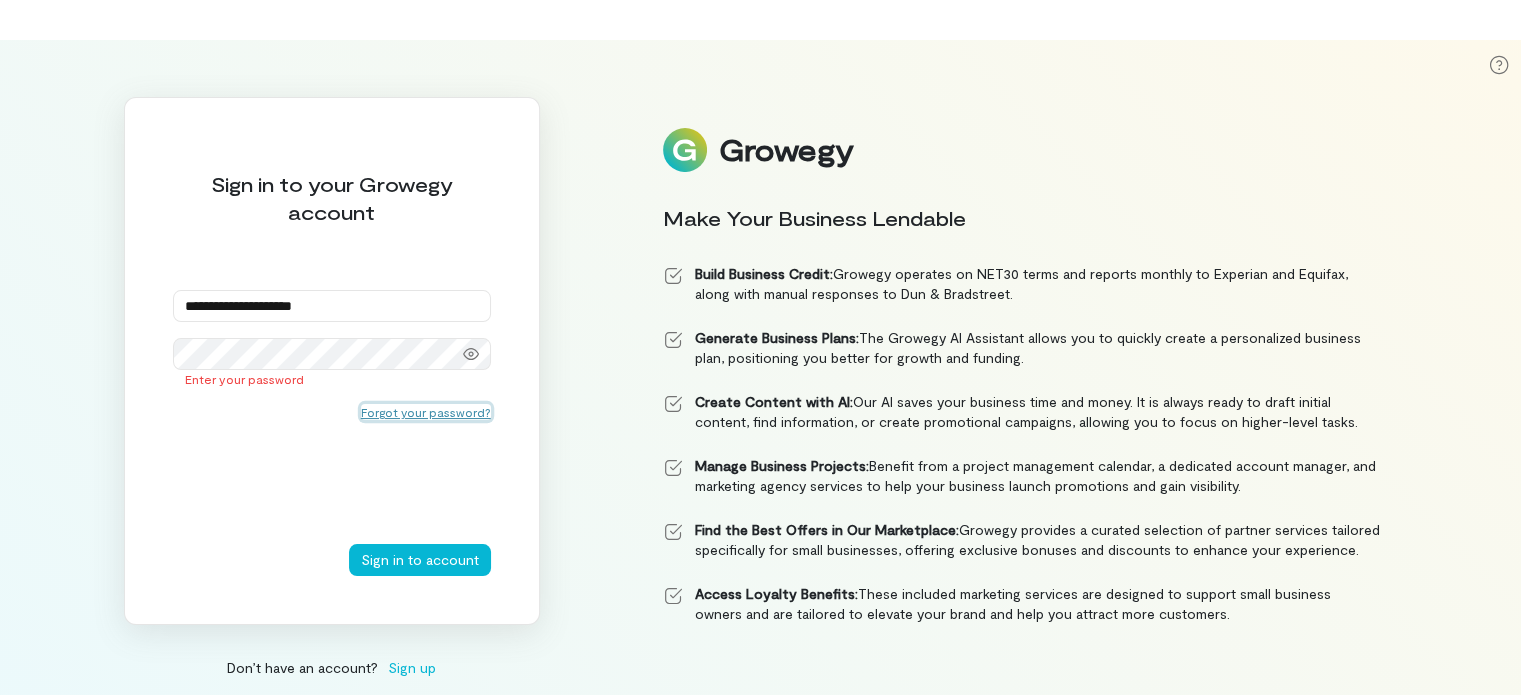 click on "**********" at bounding box center [332, 361] 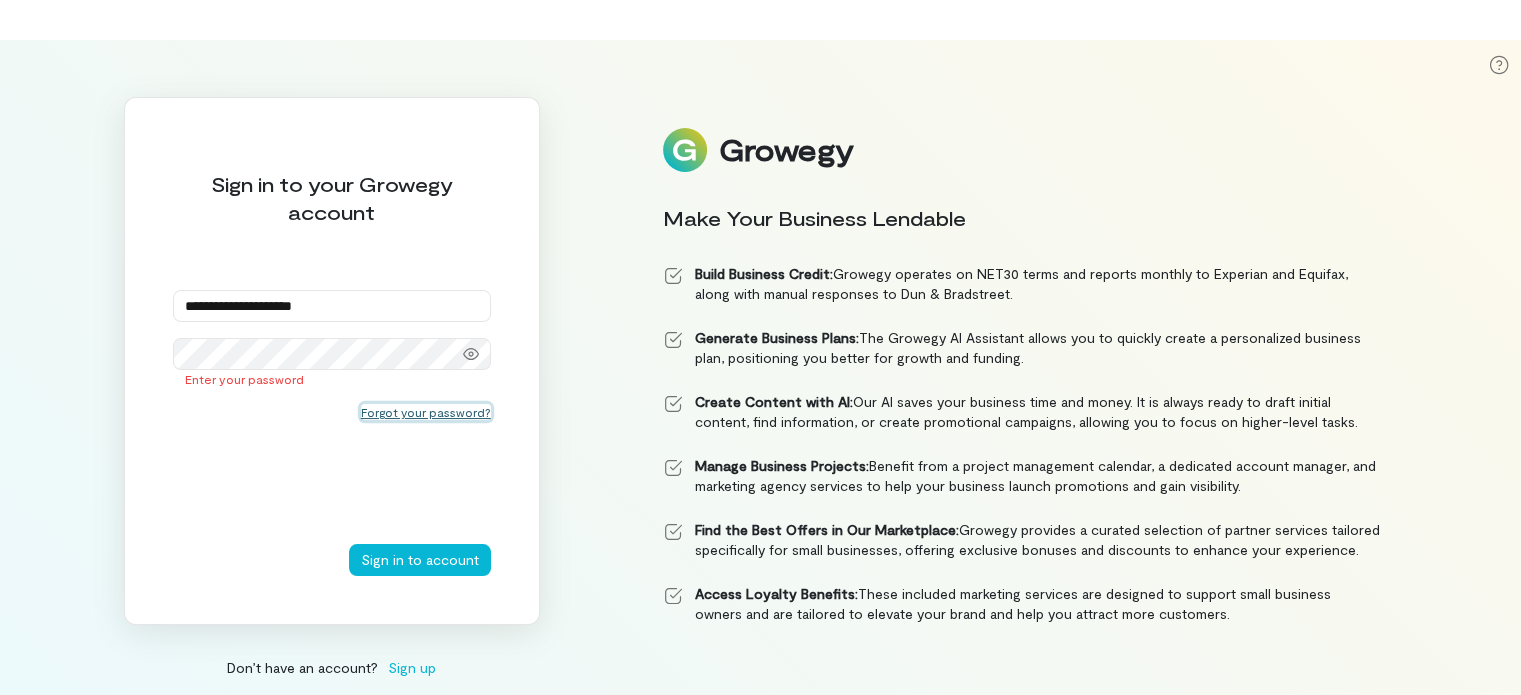 click on "Forgot your password?" at bounding box center [426, 412] 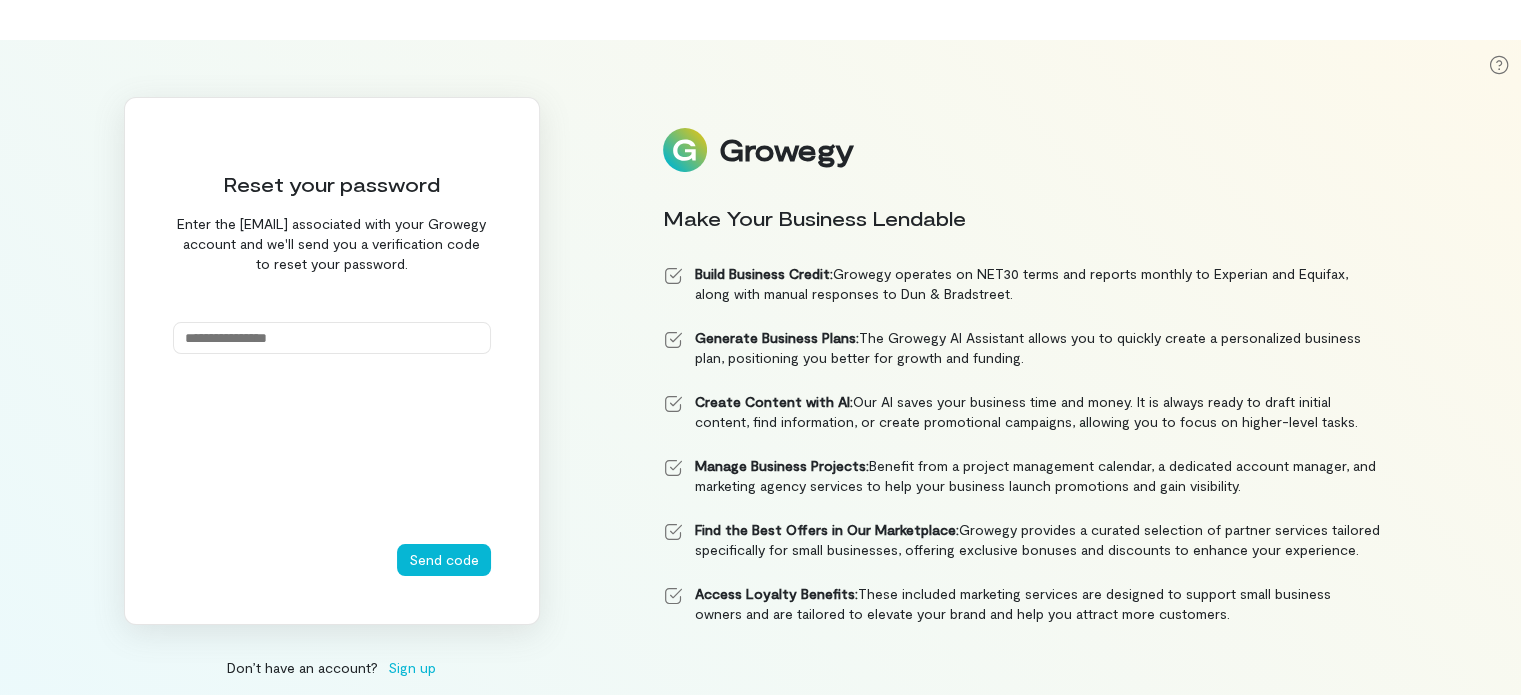 click at bounding box center [332, 338] 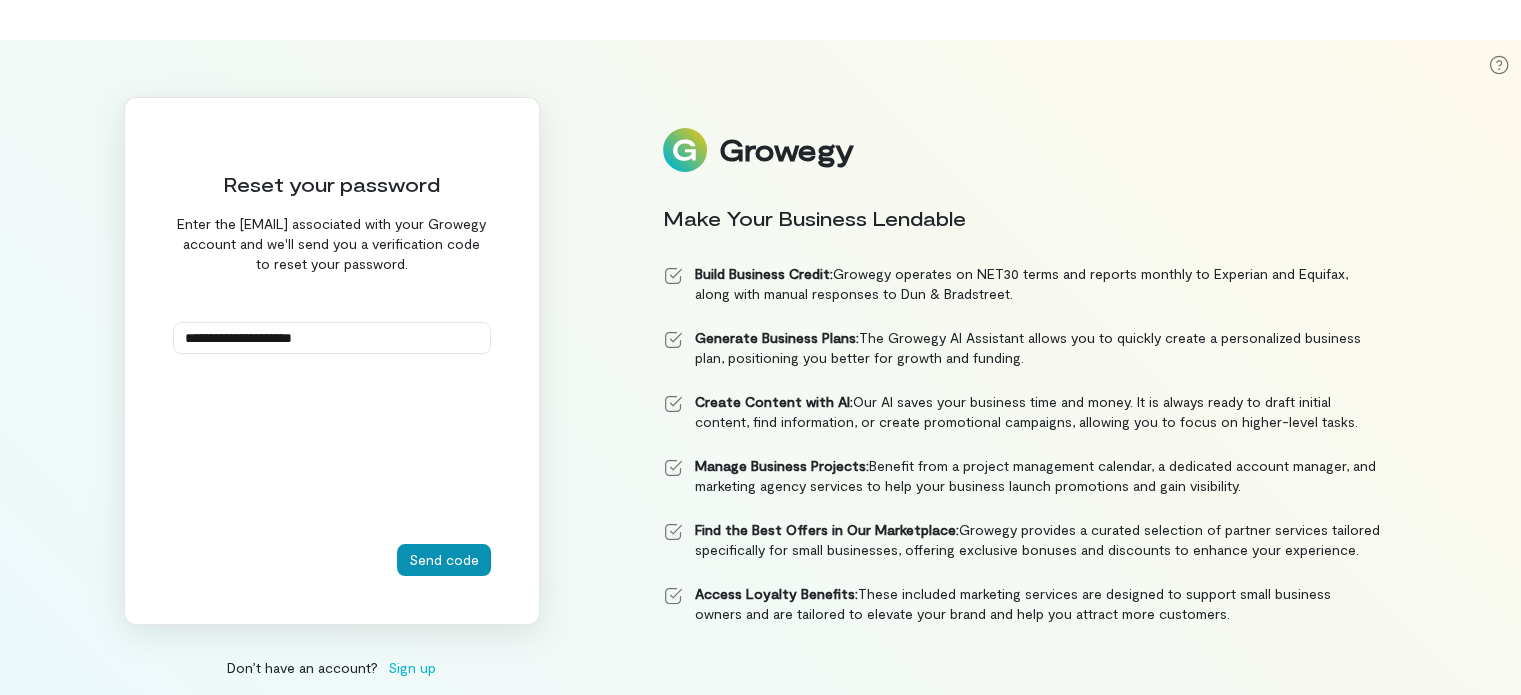 type on "**********" 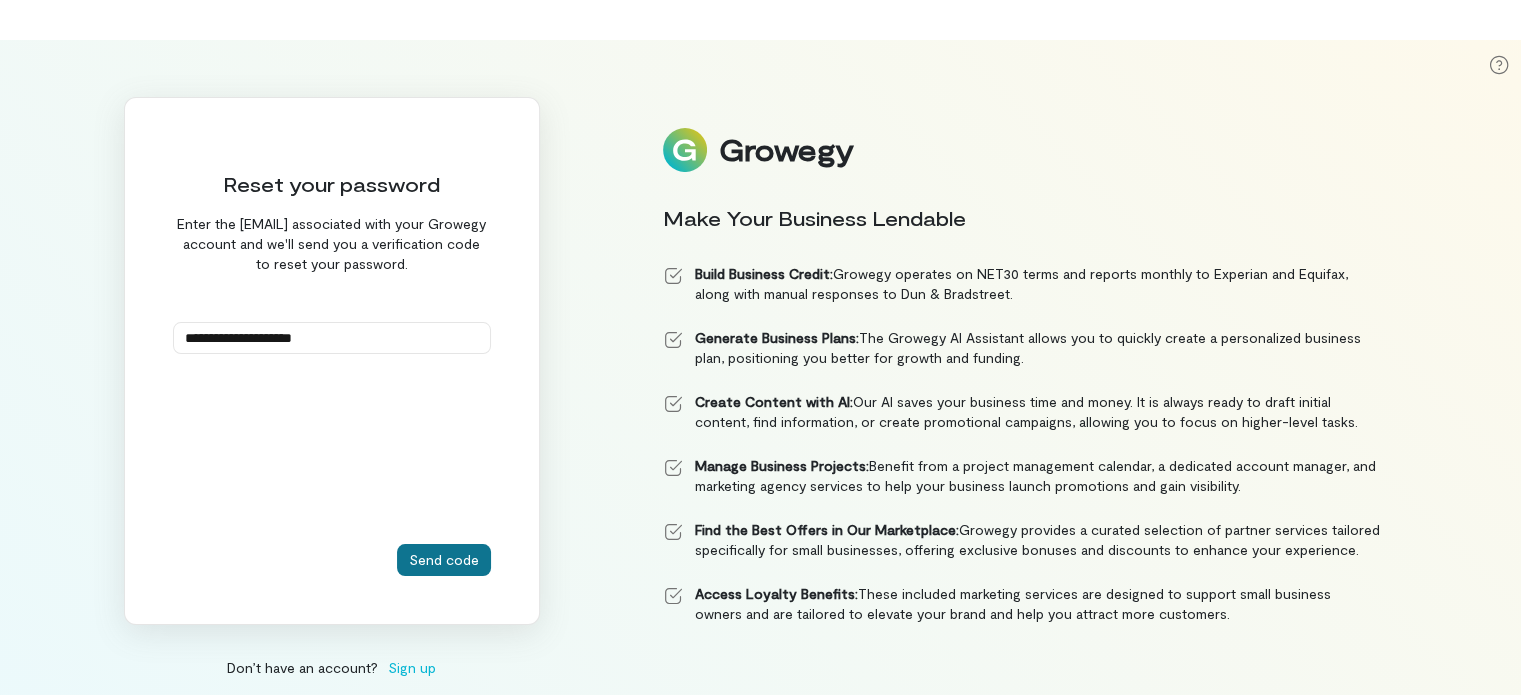 click on "Send code" at bounding box center (444, 560) 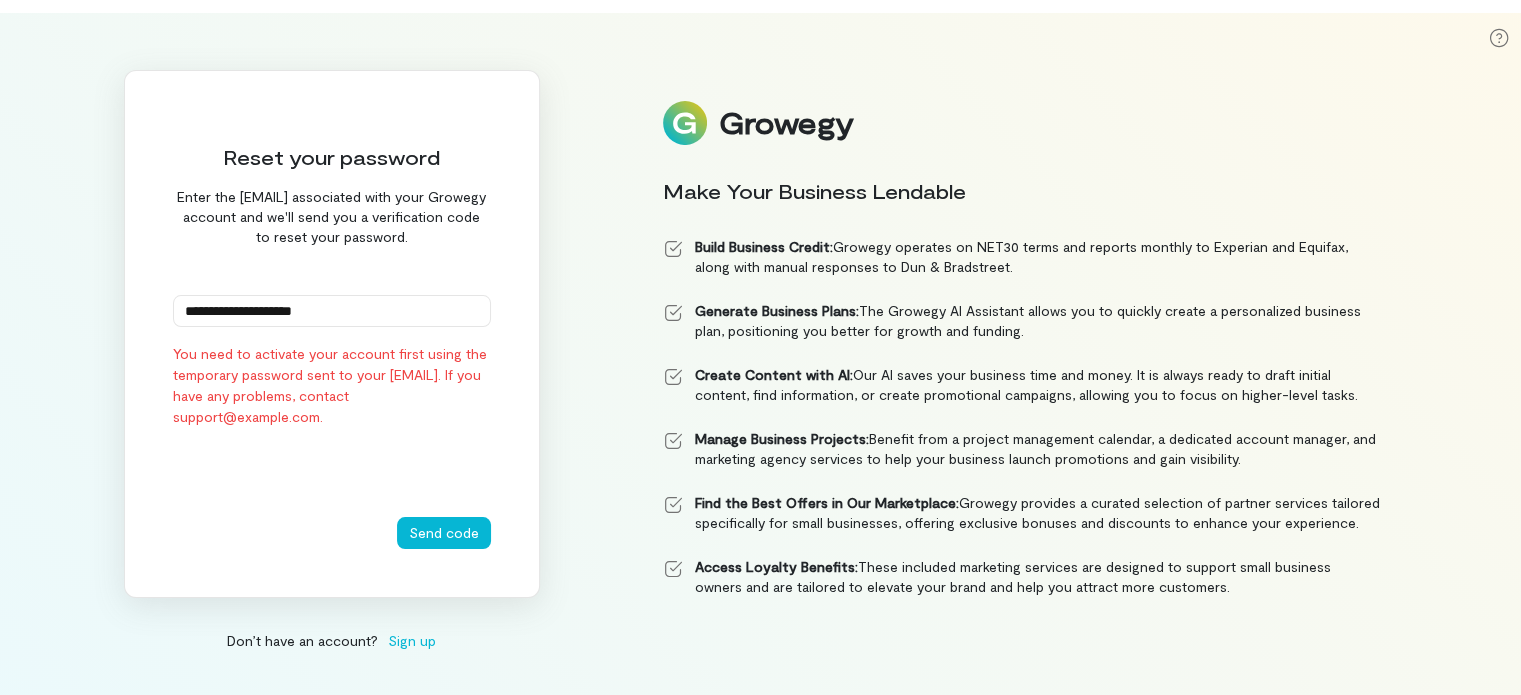 scroll, scrollTop: 40, scrollLeft: 0, axis: vertical 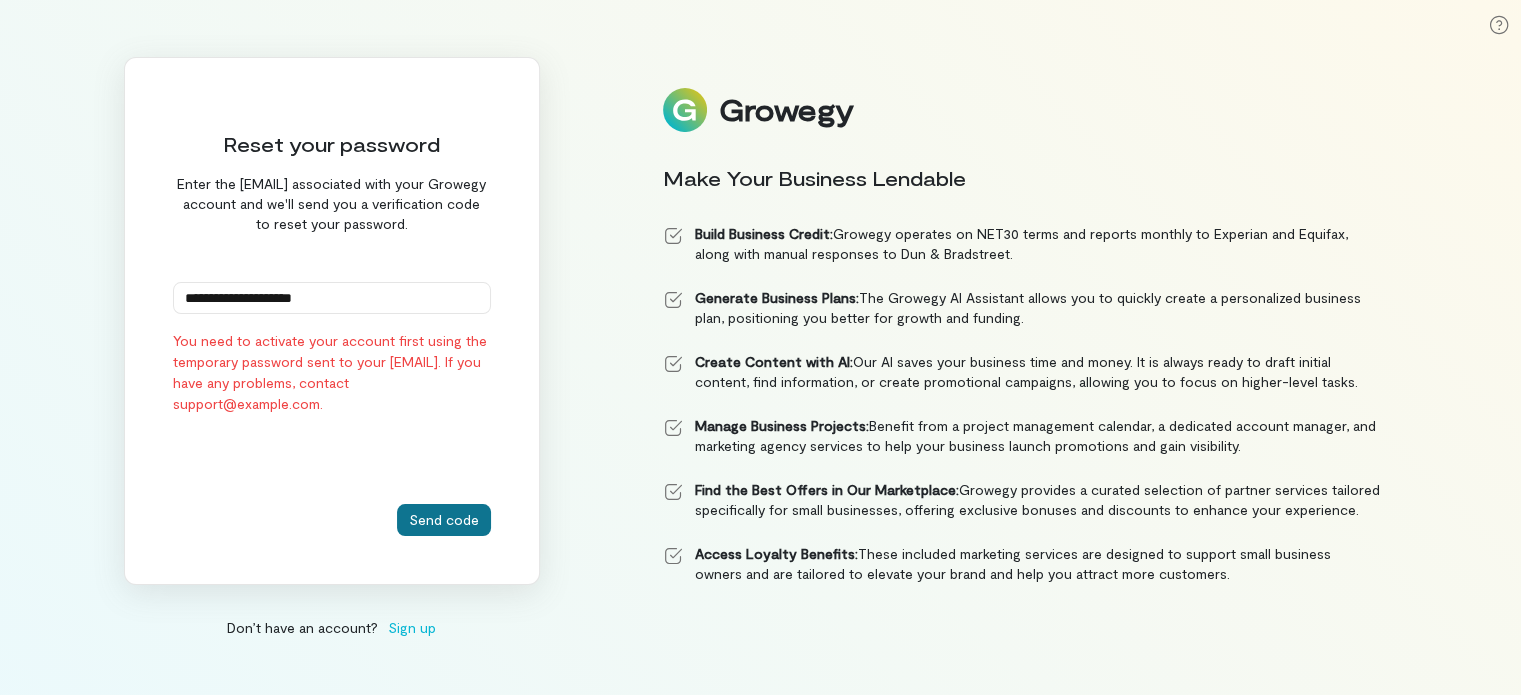 click on "Send code" at bounding box center (444, 520) 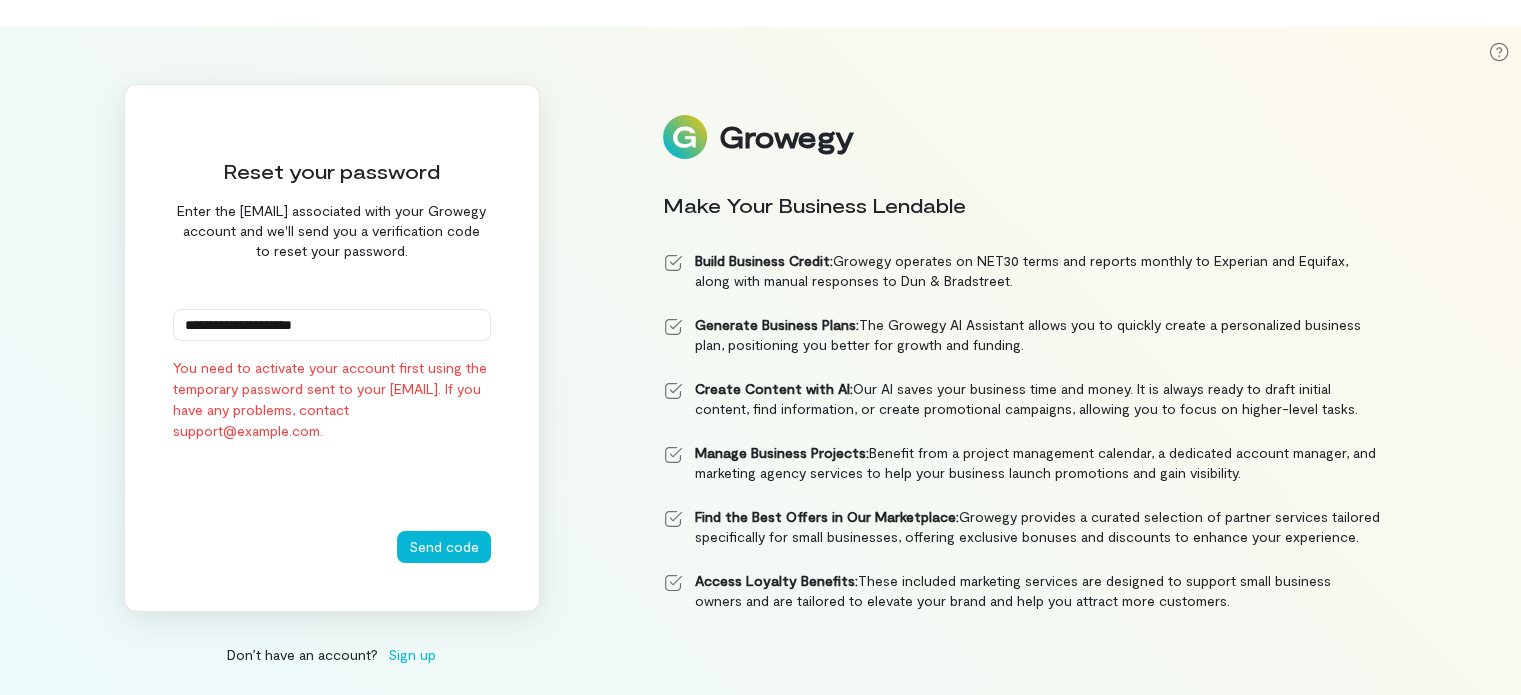 scroll, scrollTop: 0, scrollLeft: 0, axis: both 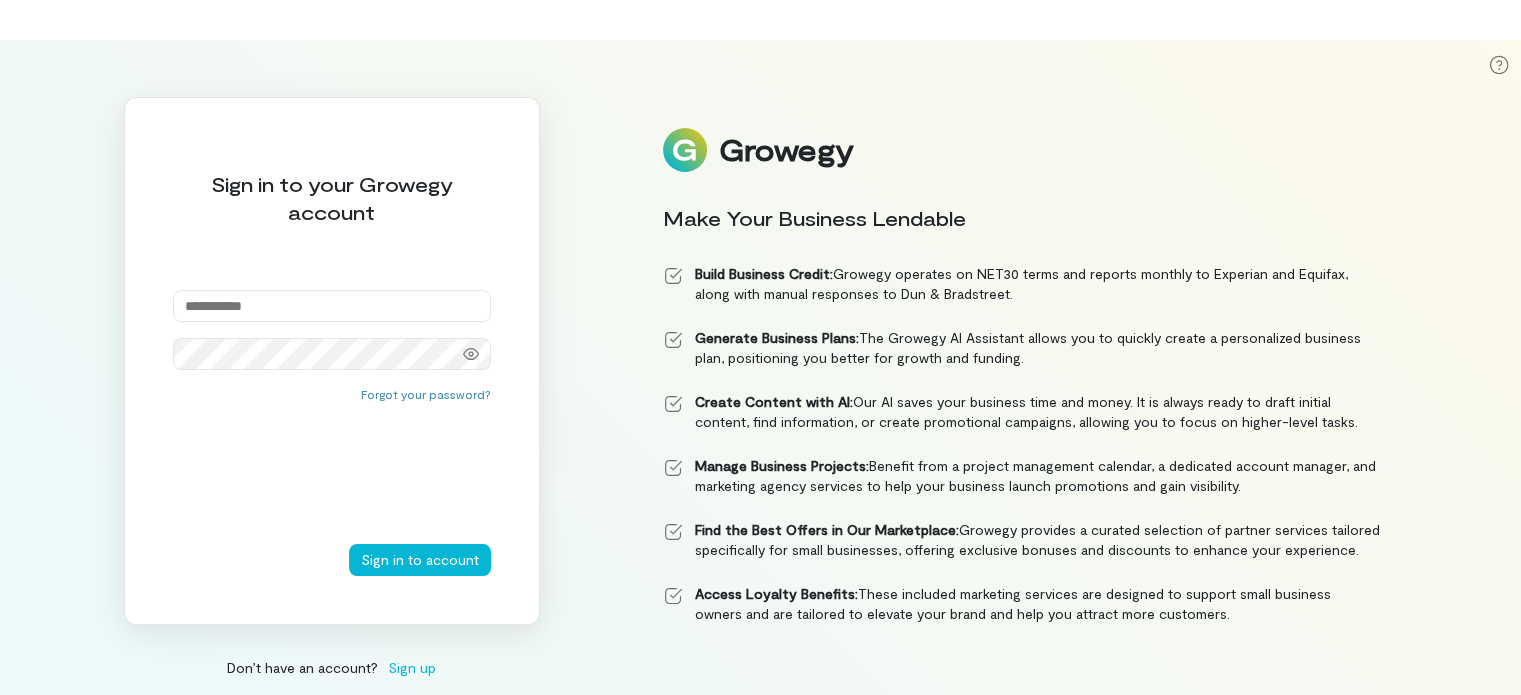 click on "Sign up" at bounding box center (412, 667) 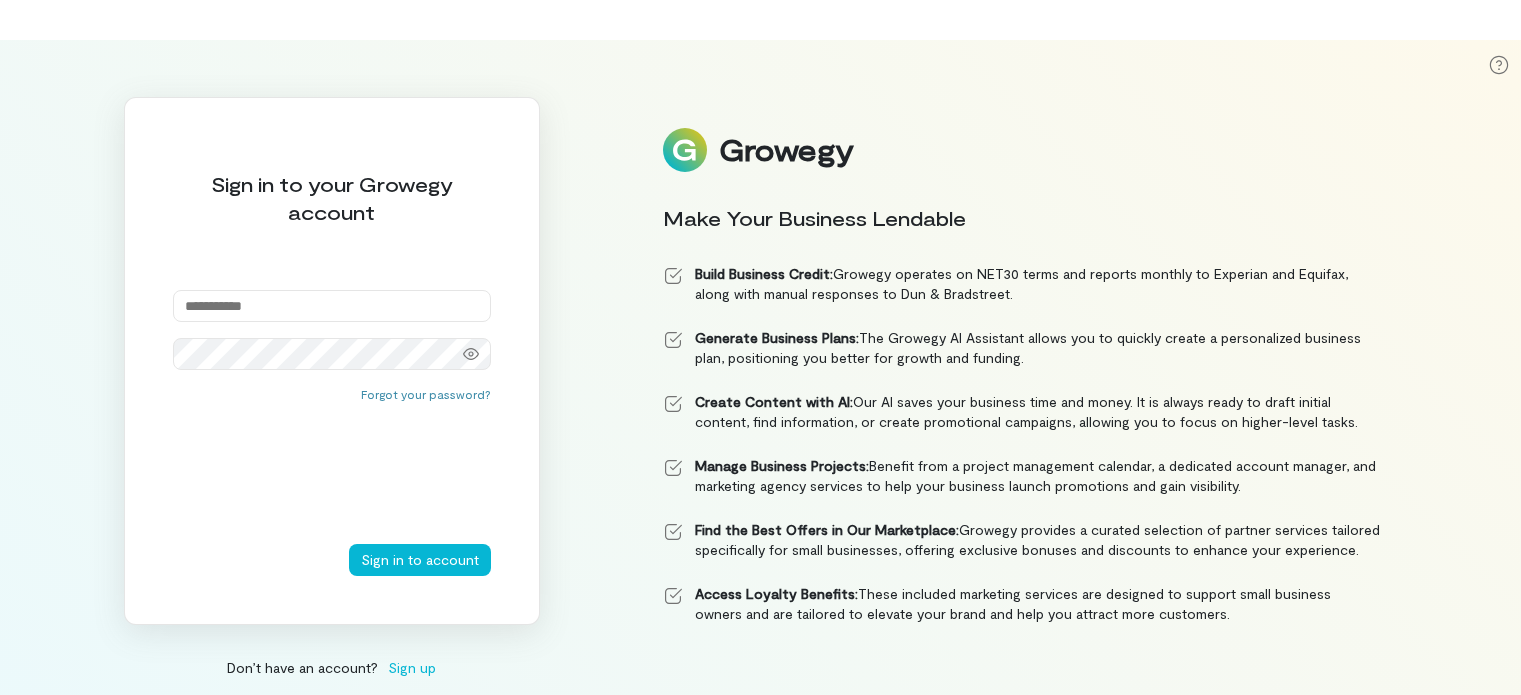 scroll, scrollTop: 0, scrollLeft: 0, axis: both 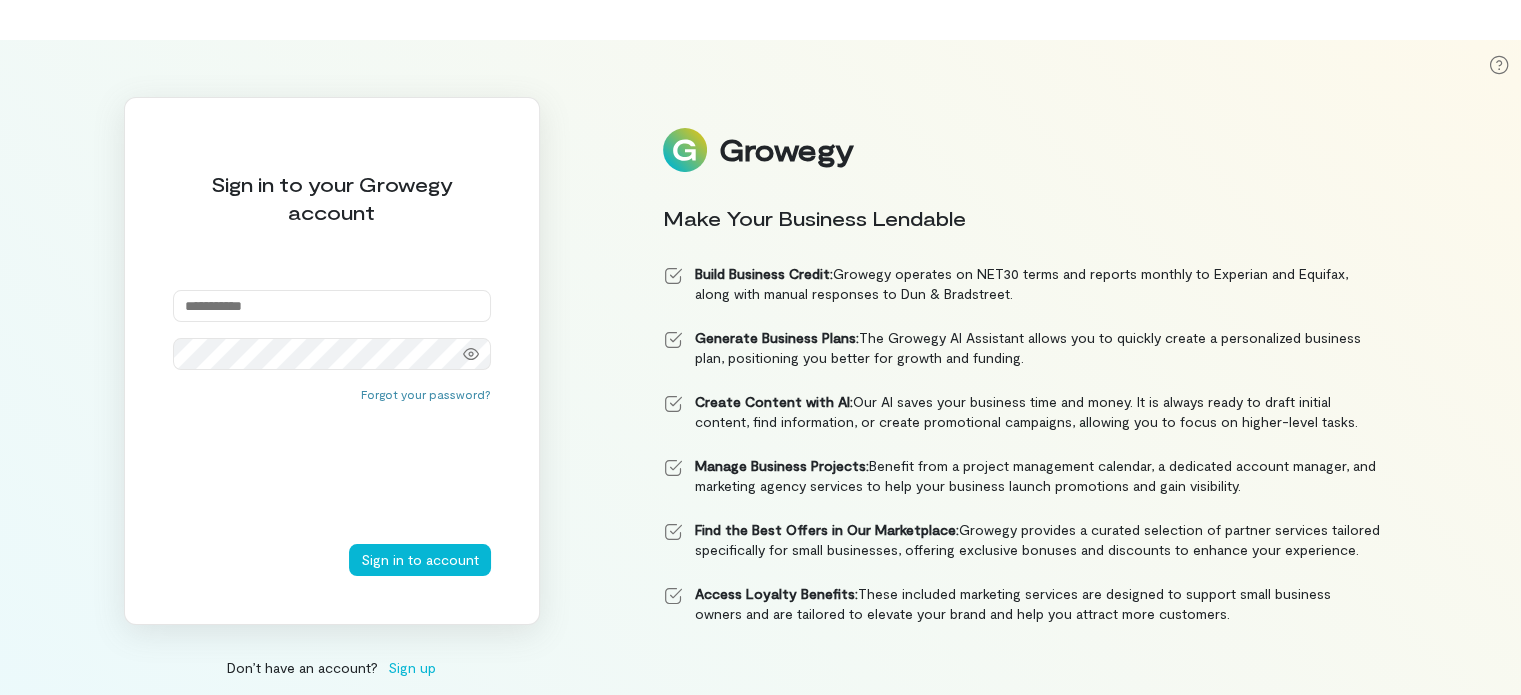 click at bounding box center [332, 306] 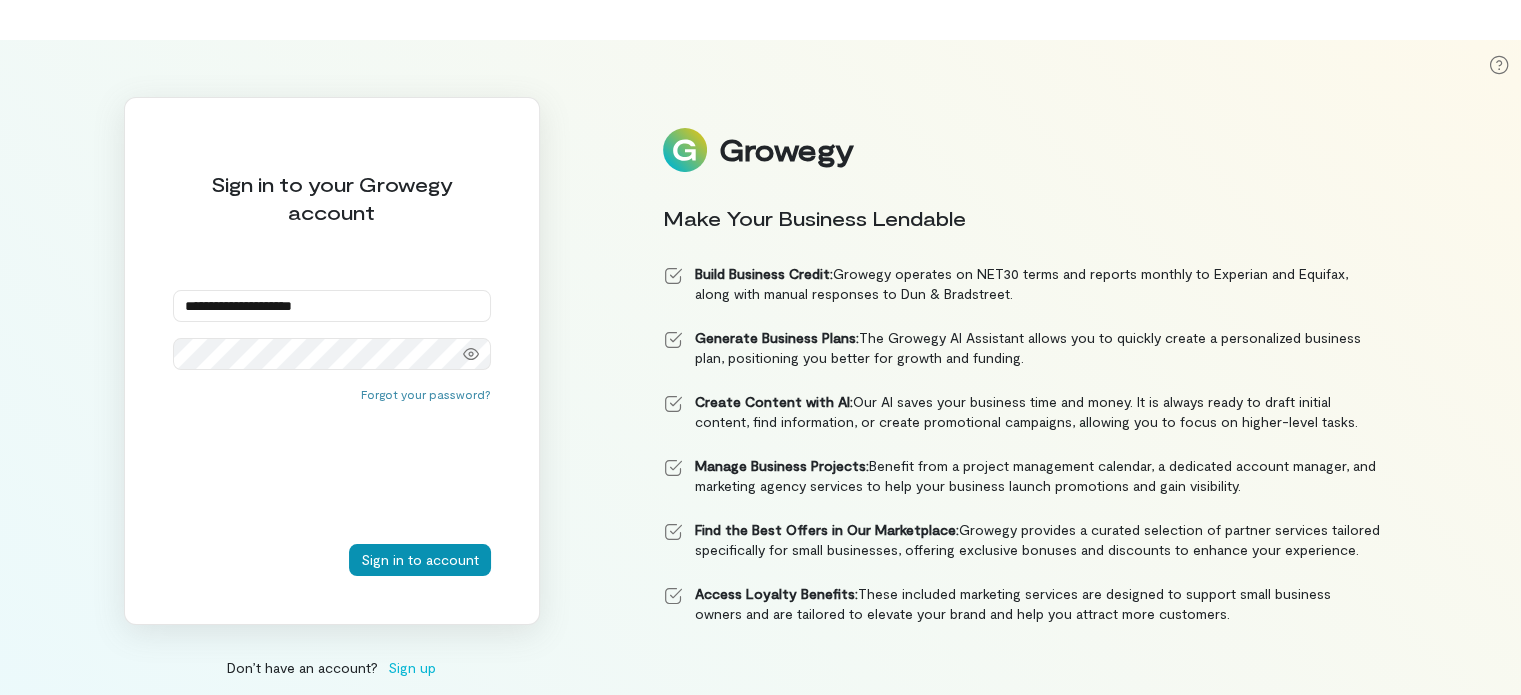 type on "**********" 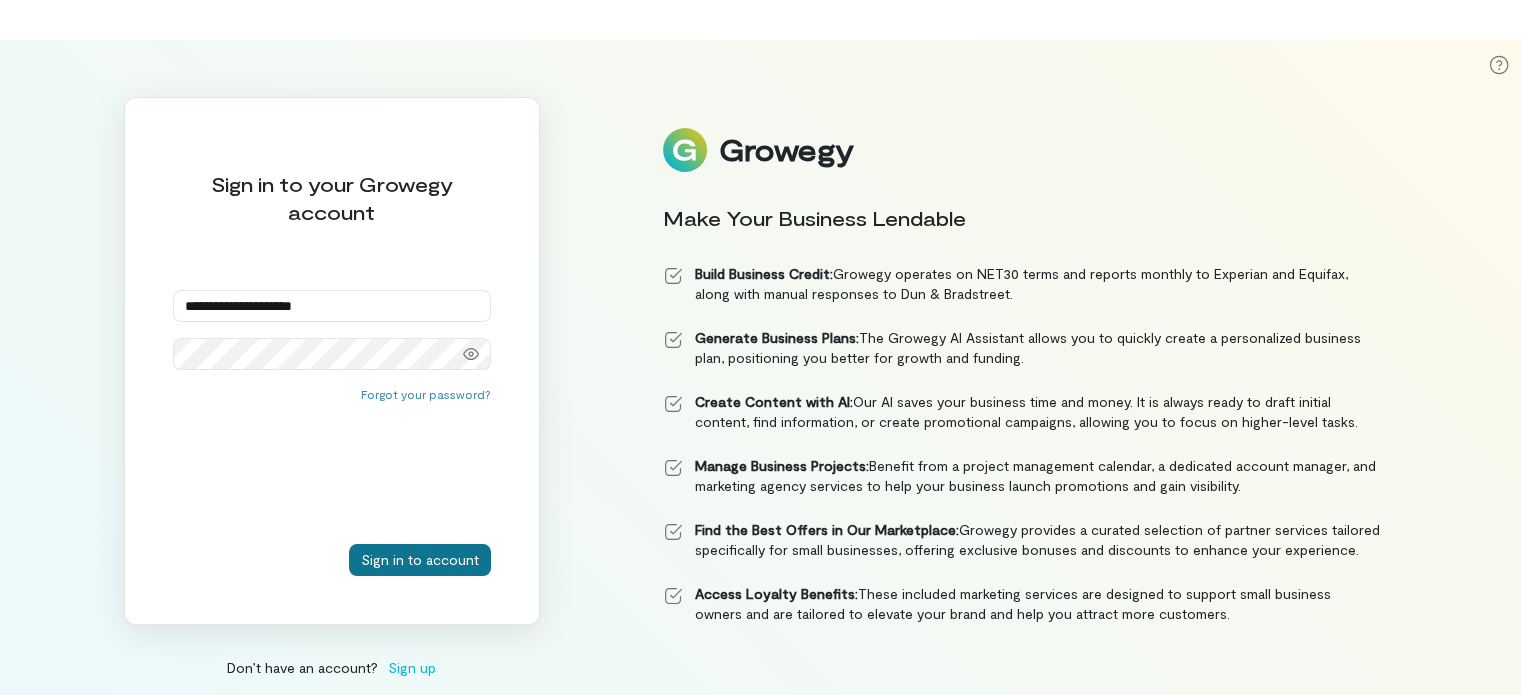 click on "Sign in to account" at bounding box center (420, 560) 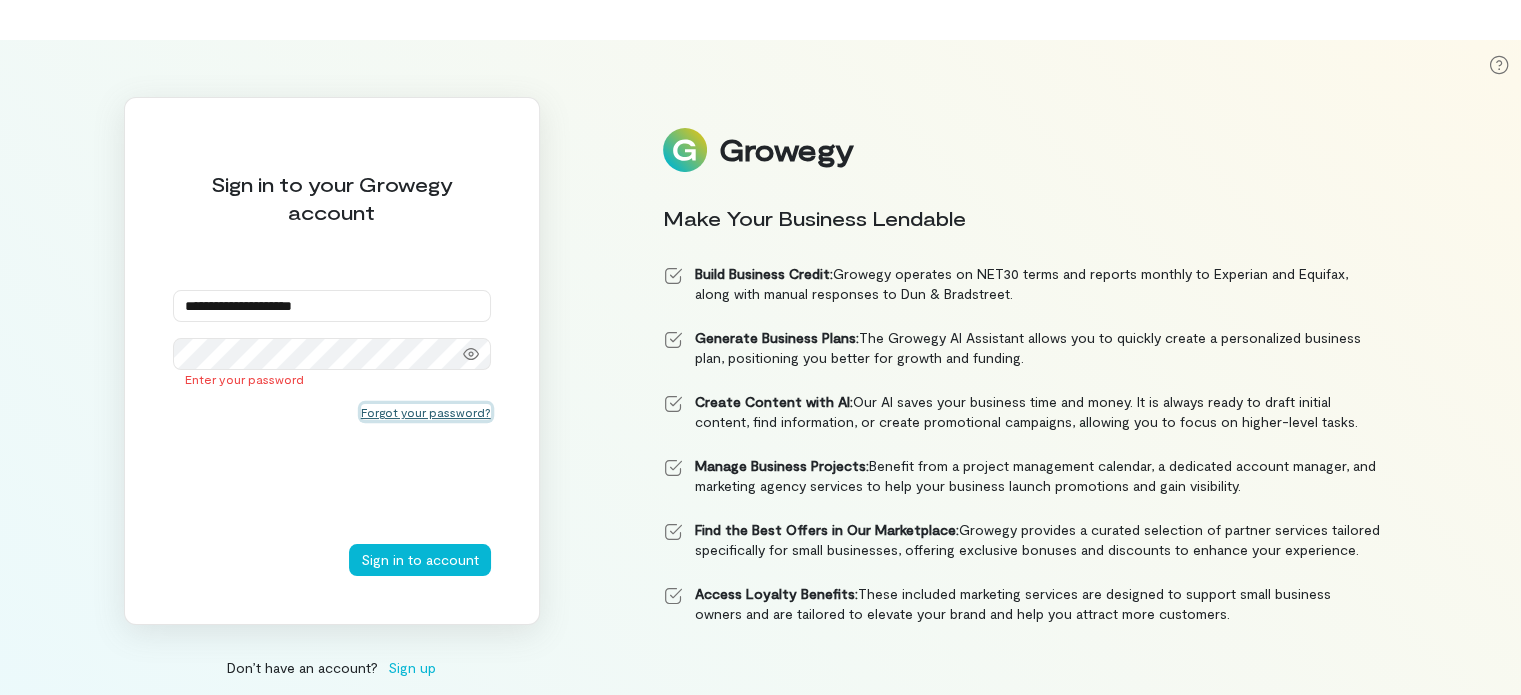 click on "Forgot your password?" at bounding box center [426, 412] 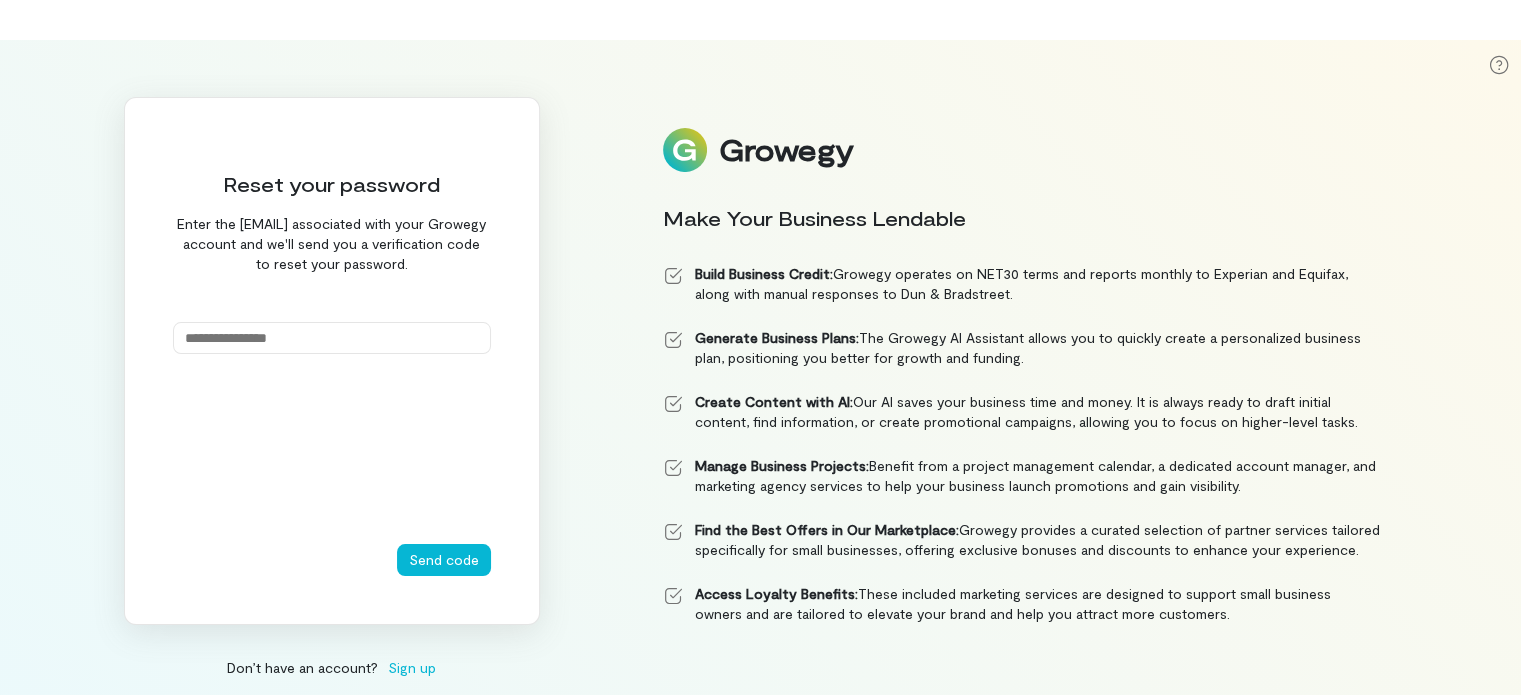 click at bounding box center [332, 338] 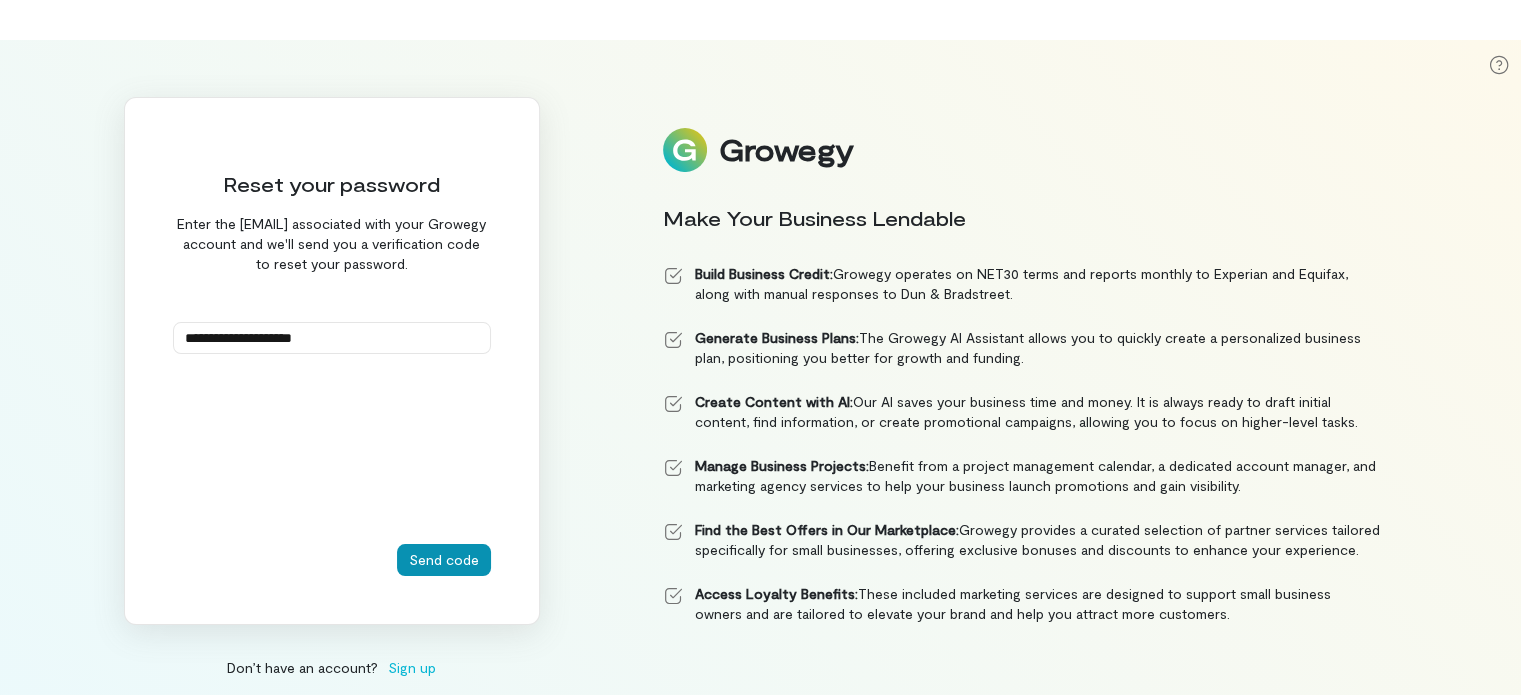 type on "**********" 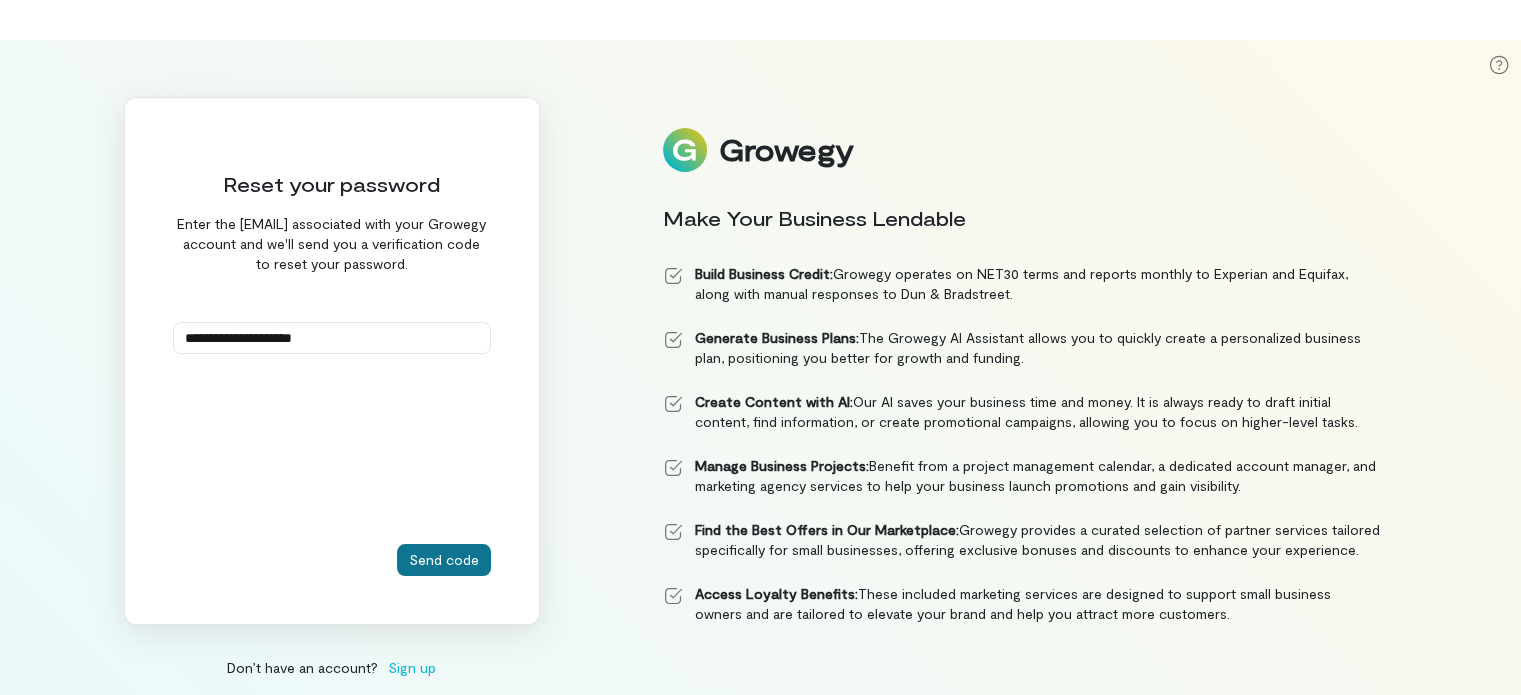 click on "Send code" at bounding box center [444, 560] 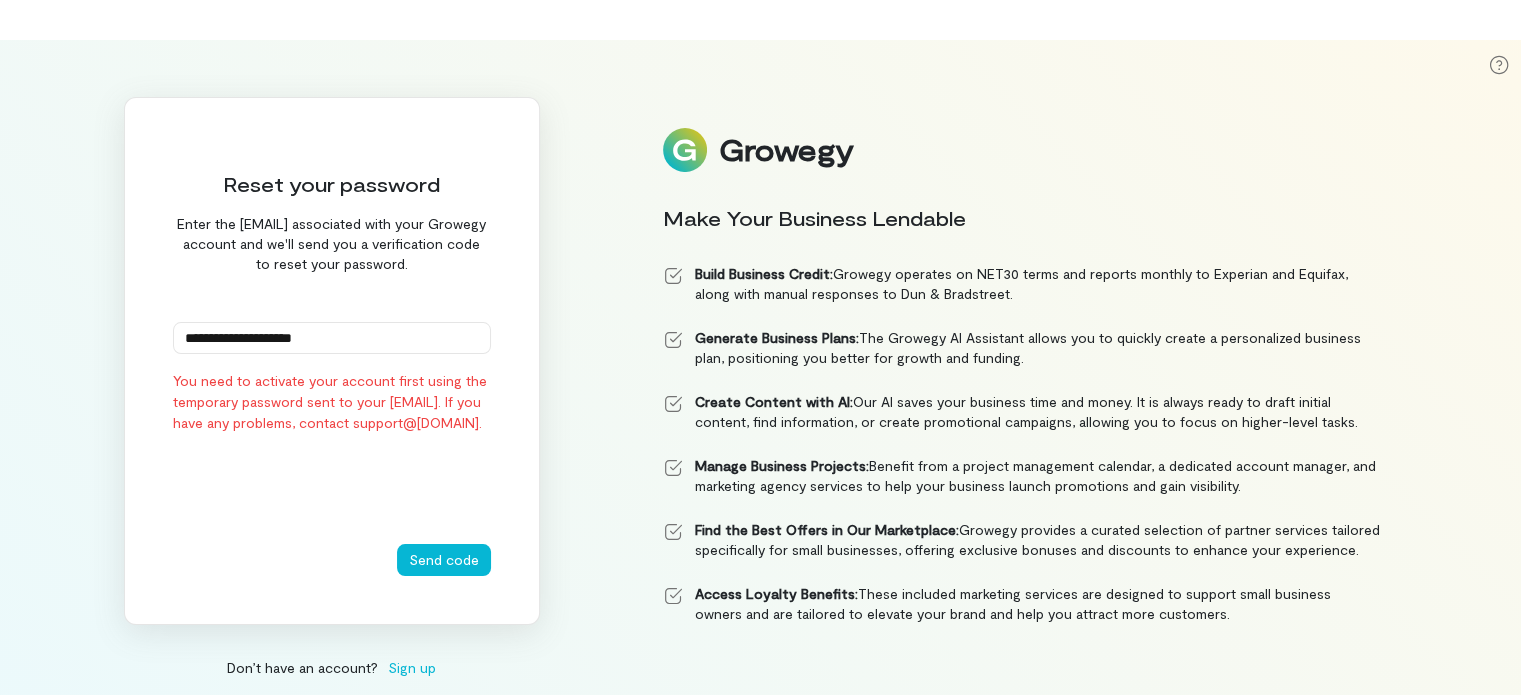 scroll, scrollTop: 0, scrollLeft: 0, axis: both 